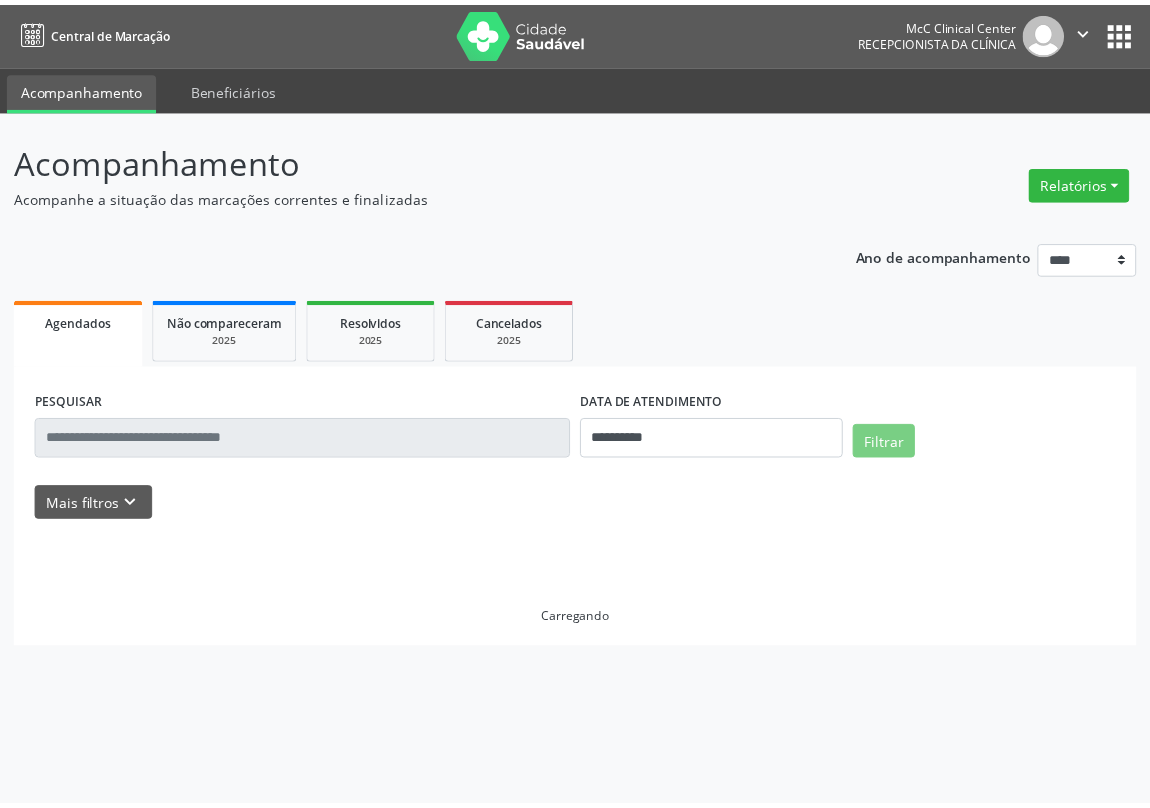 scroll, scrollTop: 0, scrollLeft: 0, axis: both 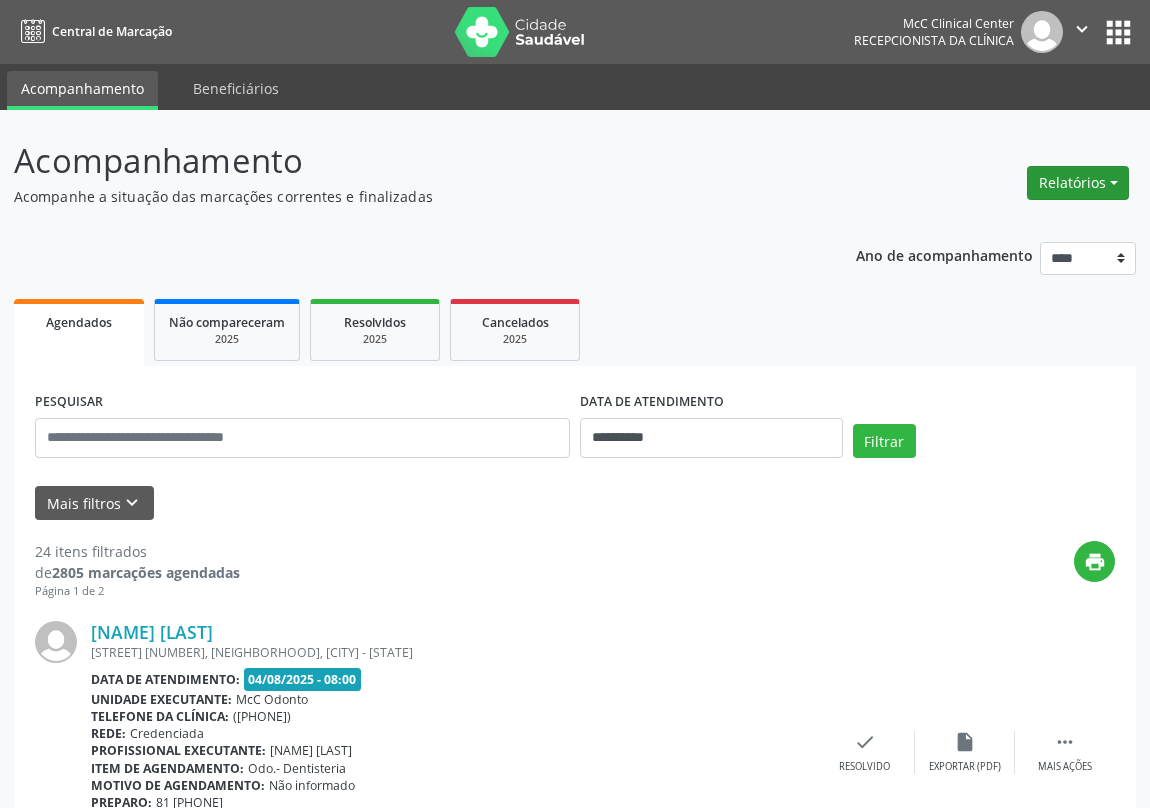 click on "Relatórios" at bounding box center [1078, 183] 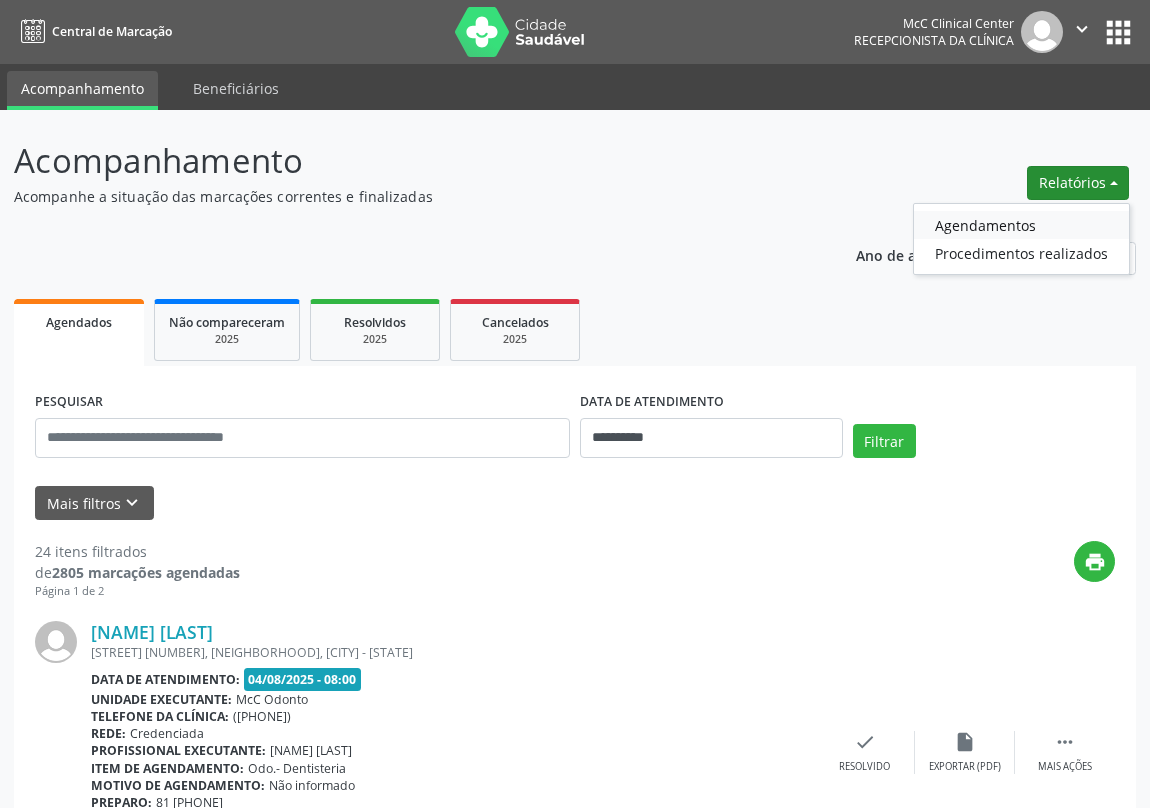 click on "Agendamentos" at bounding box center (1021, 225) 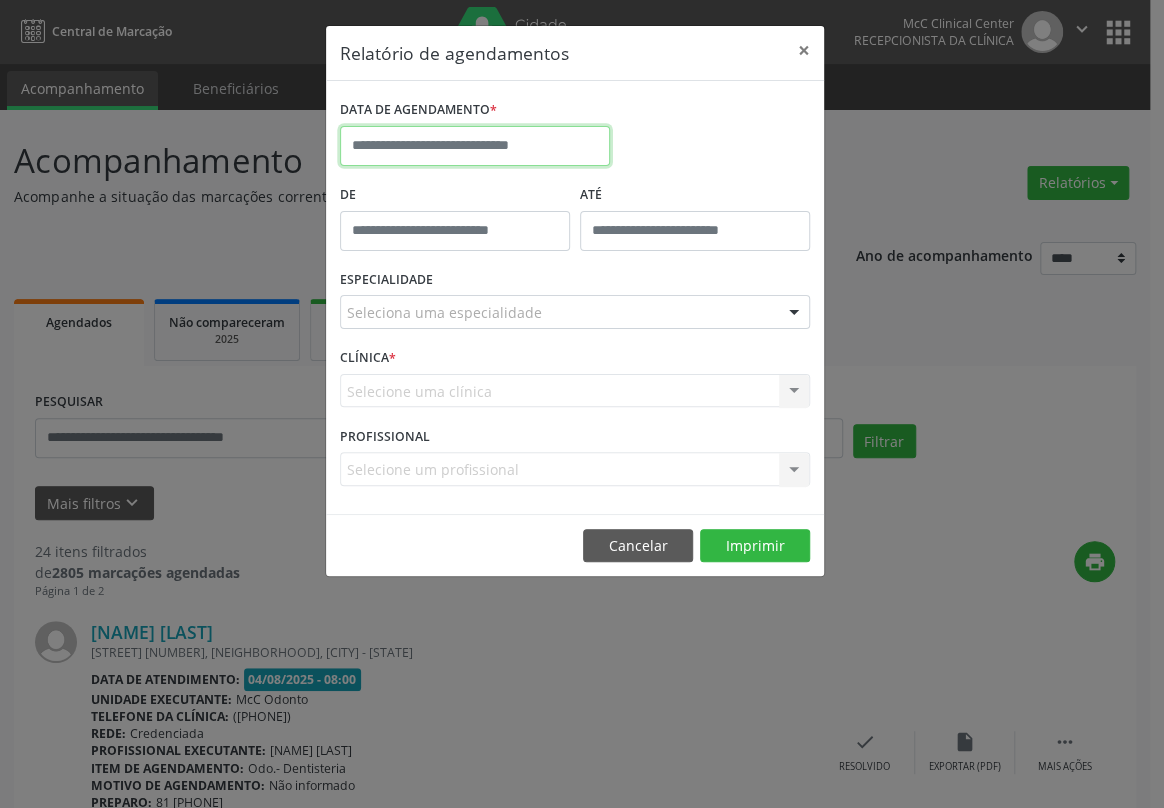 click at bounding box center (475, 146) 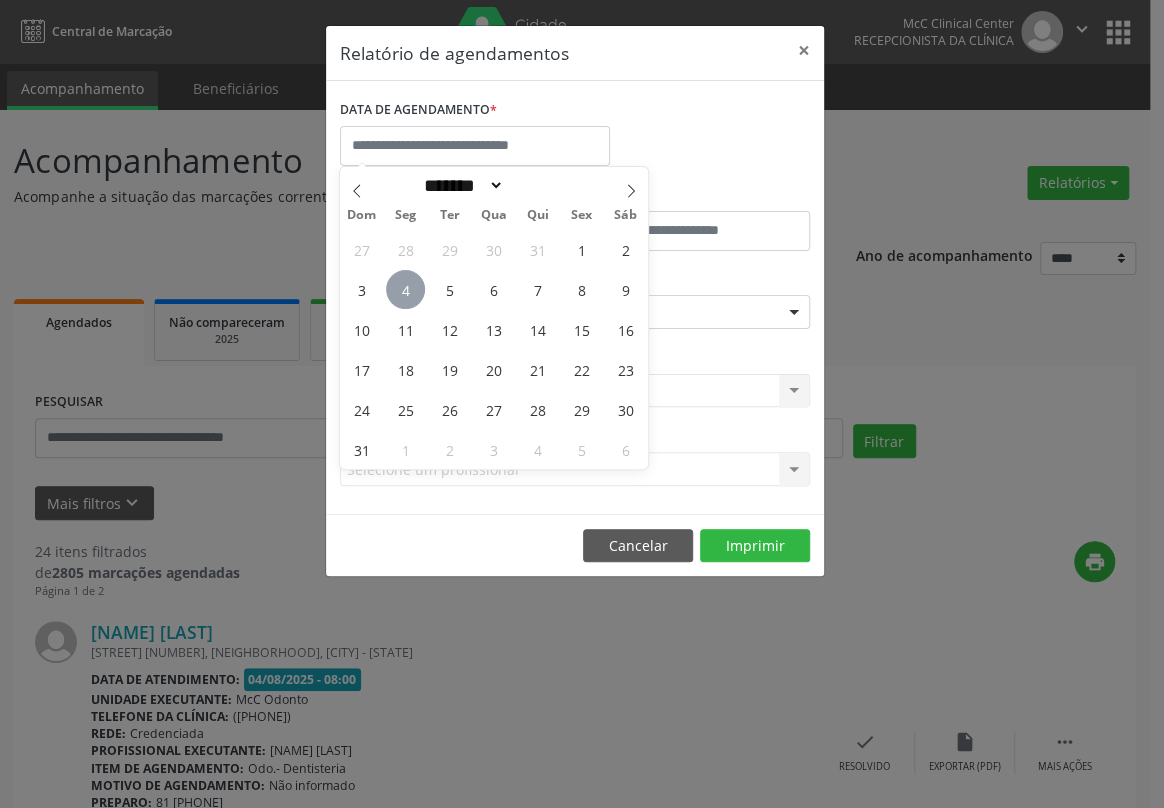 click on "4" at bounding box center (405, 289) 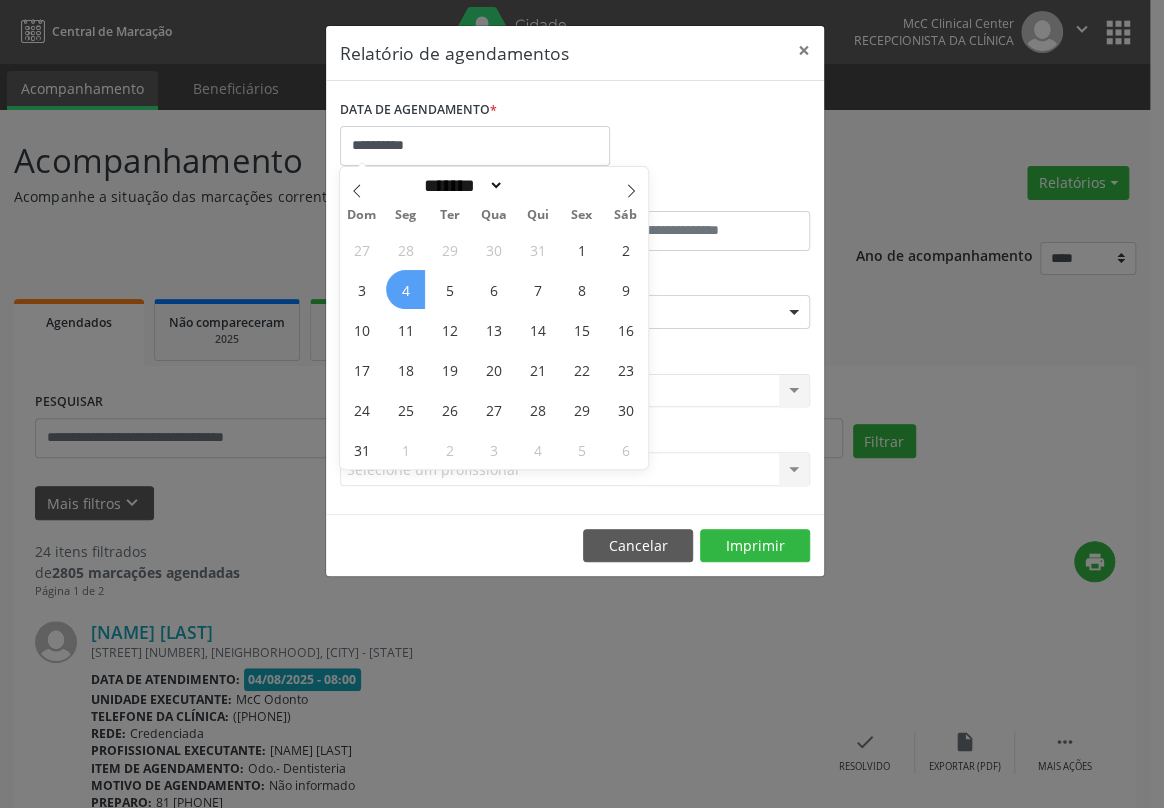 click on "4" at bounding box center (405, 289) 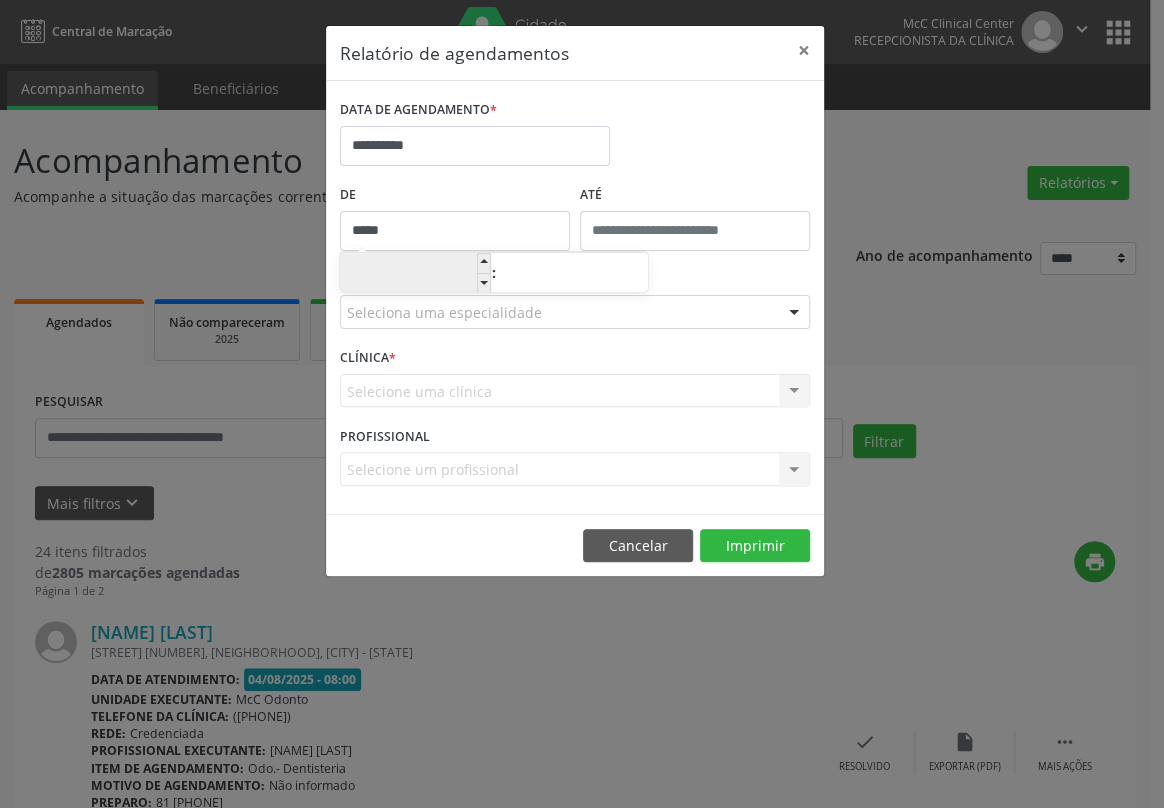 drag, startPoint x: 372, startPoint y: 231, endPoint x: 416, endPoint y: 267, distance: 56.85068 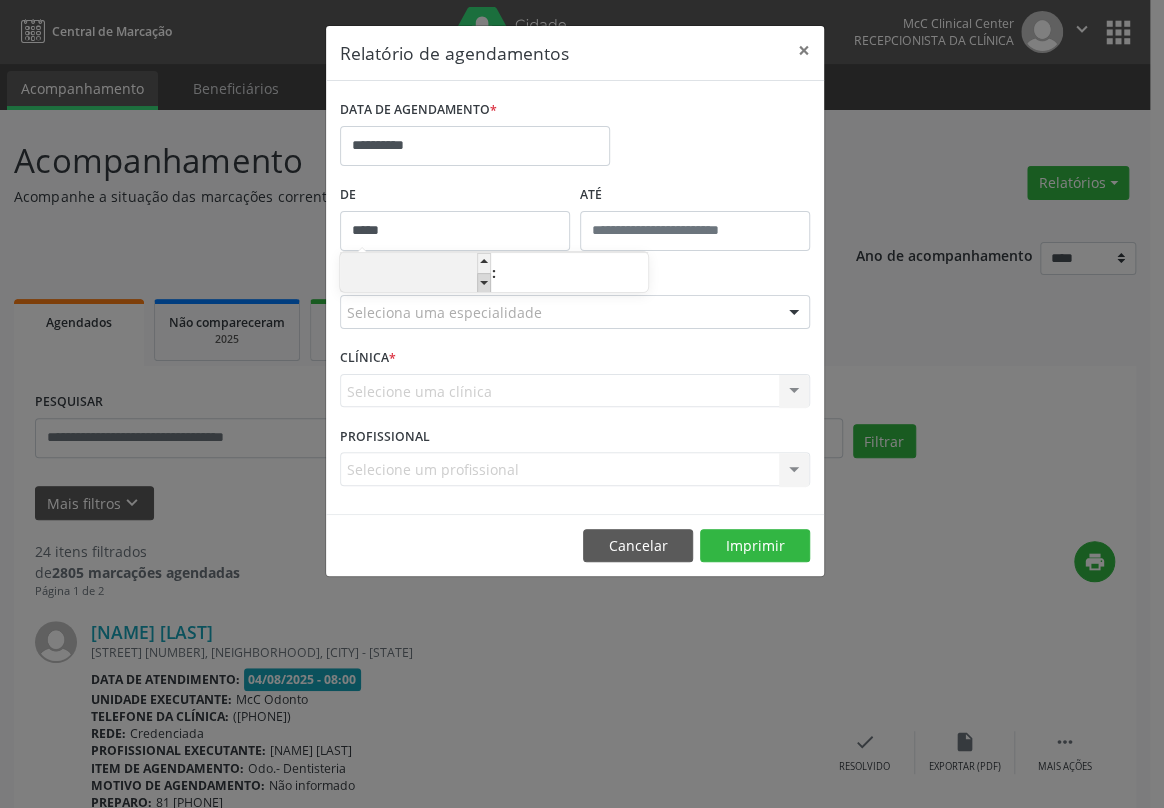 click at bounding box center [484, 283] 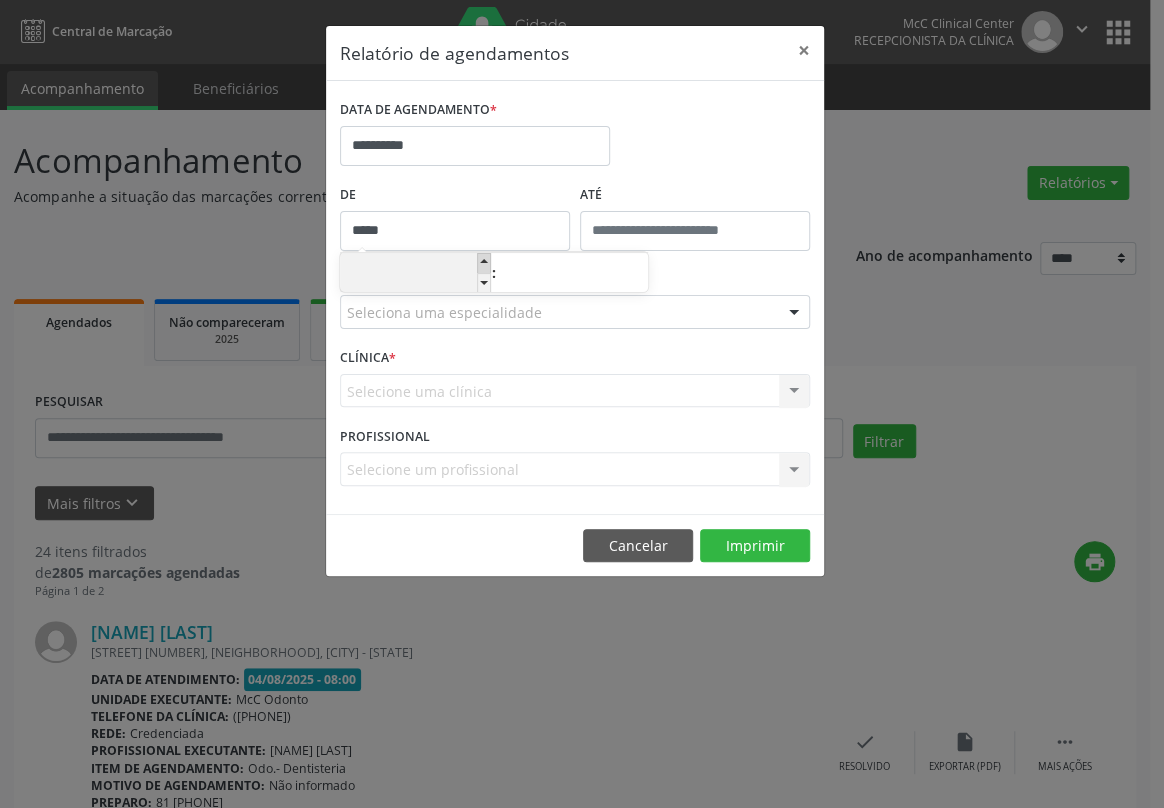 click at bounding box center [484, 263] 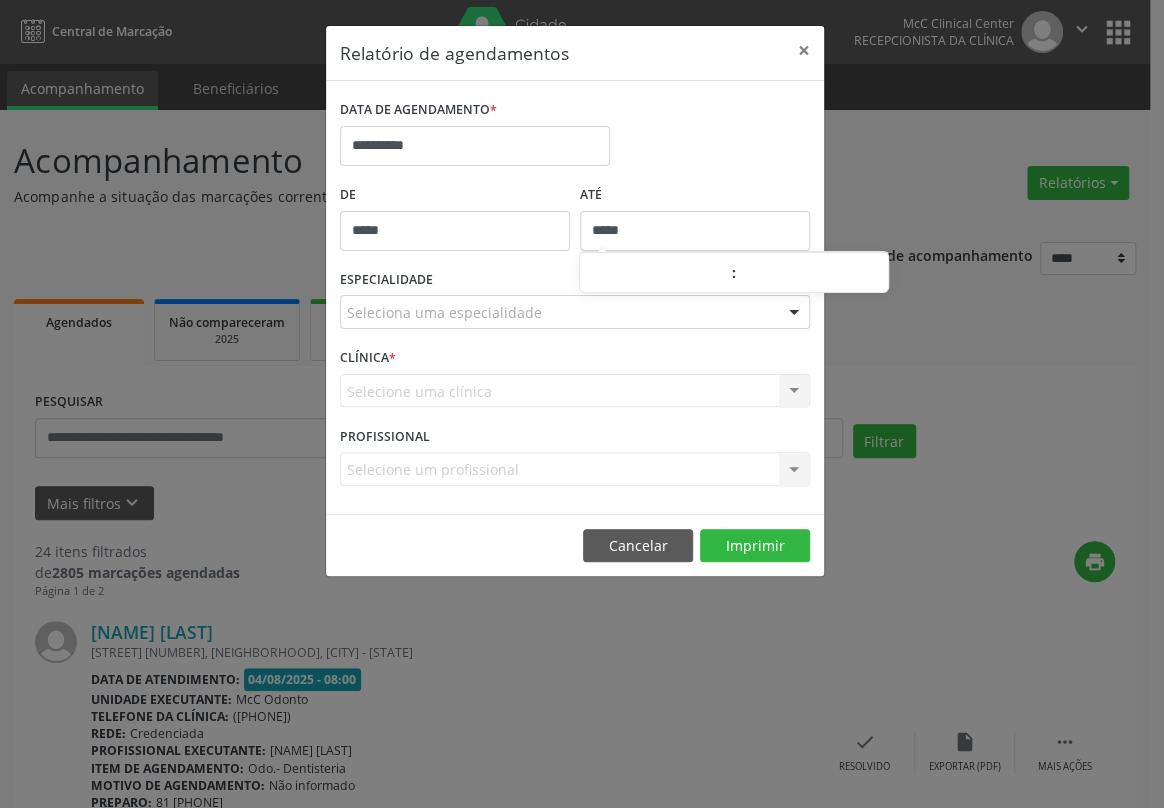 drag, startPoint x: 626, startPoint y: 217, endPoint x: 657, endPoint y: 236, distance: 36.359318 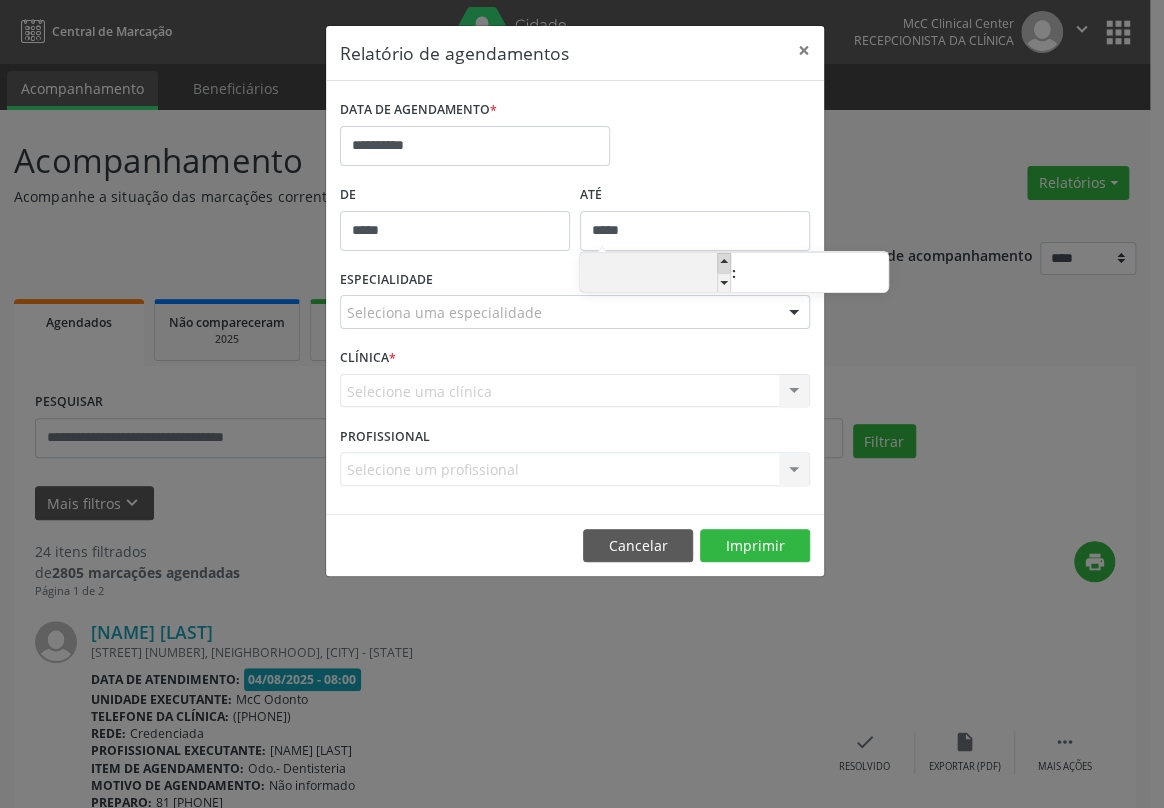 click at bounding box center (724, 263) 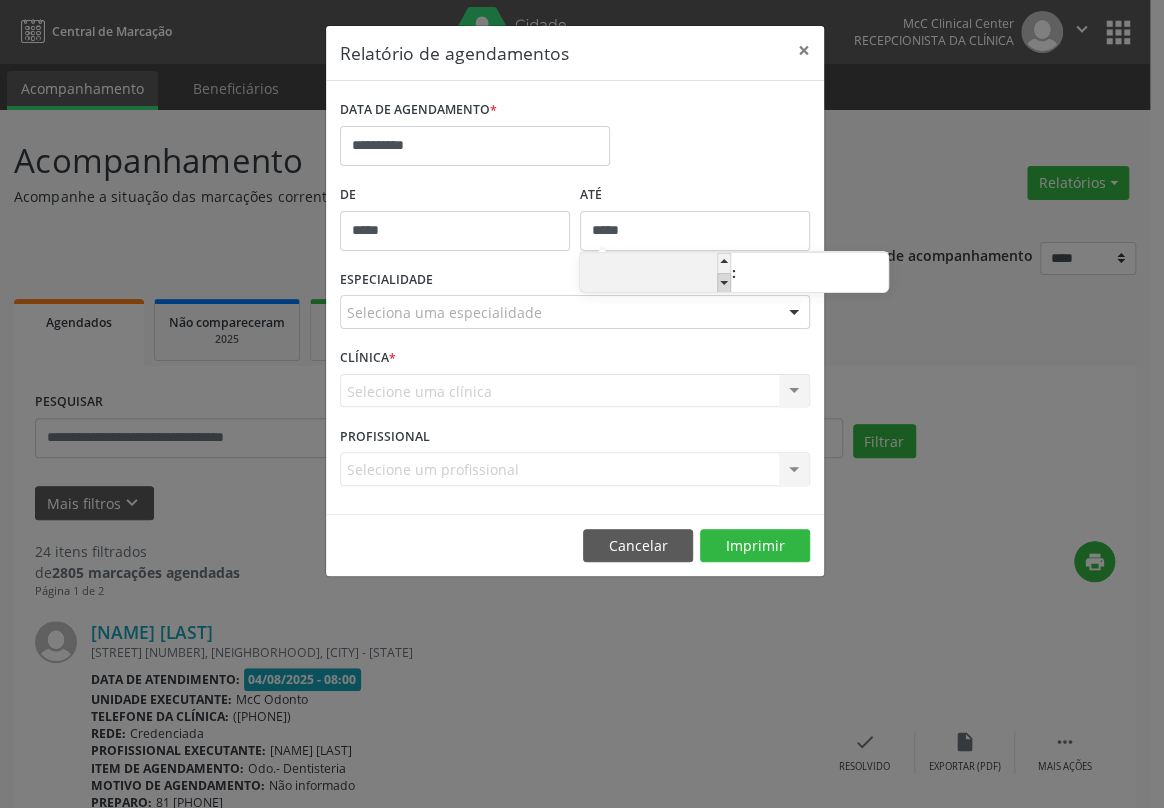click at bounding box center [724, 283] 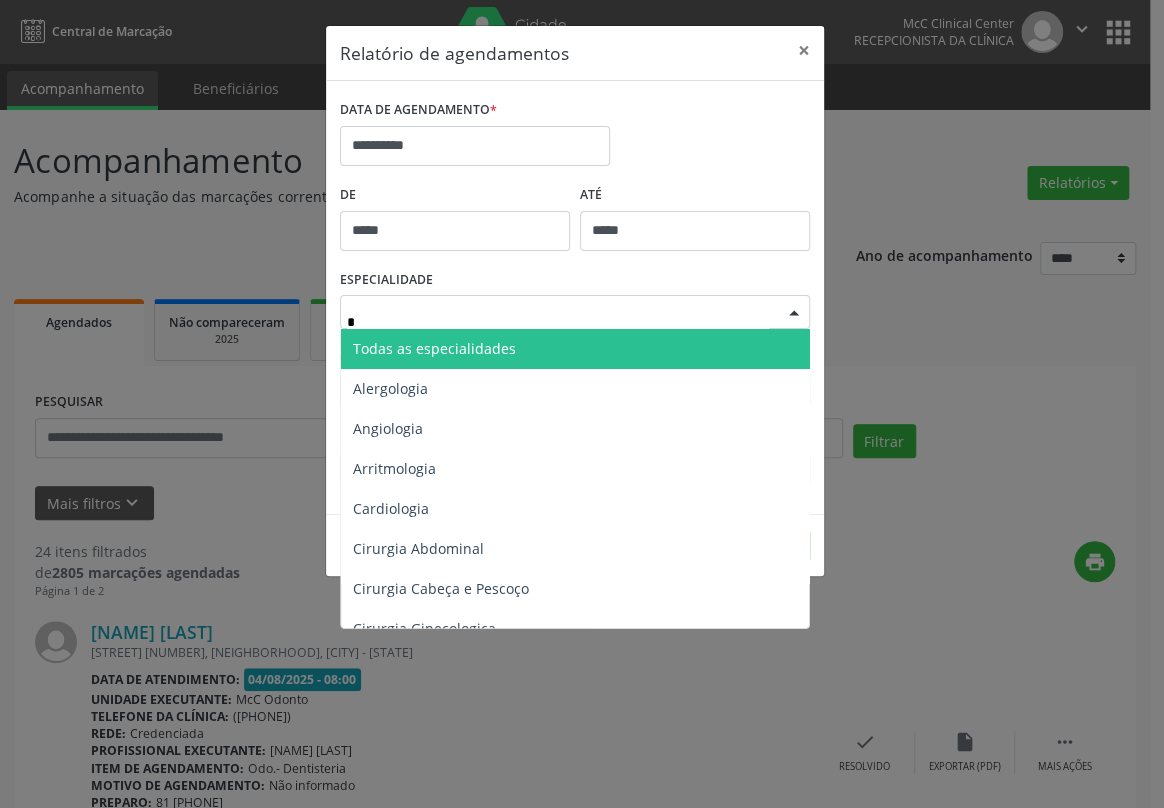 type on "**" 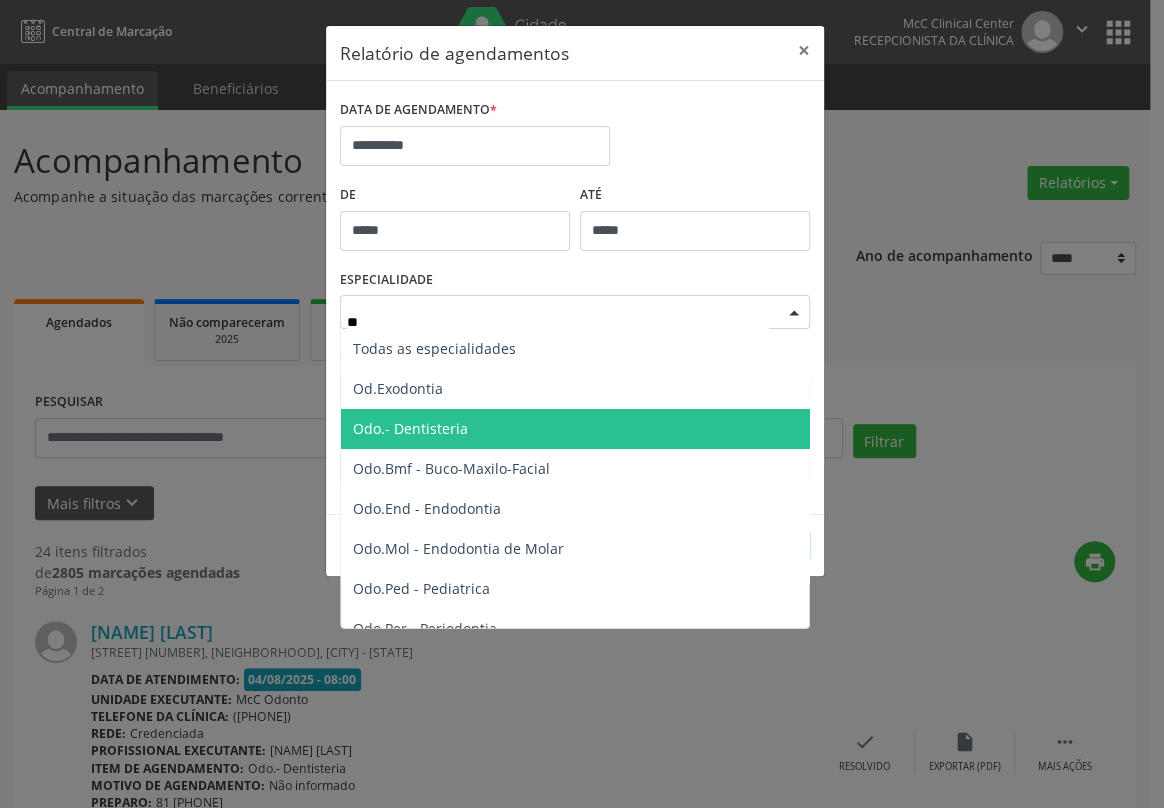 click on "Odo.- Dentisteria" at bounding box center (410, 428) 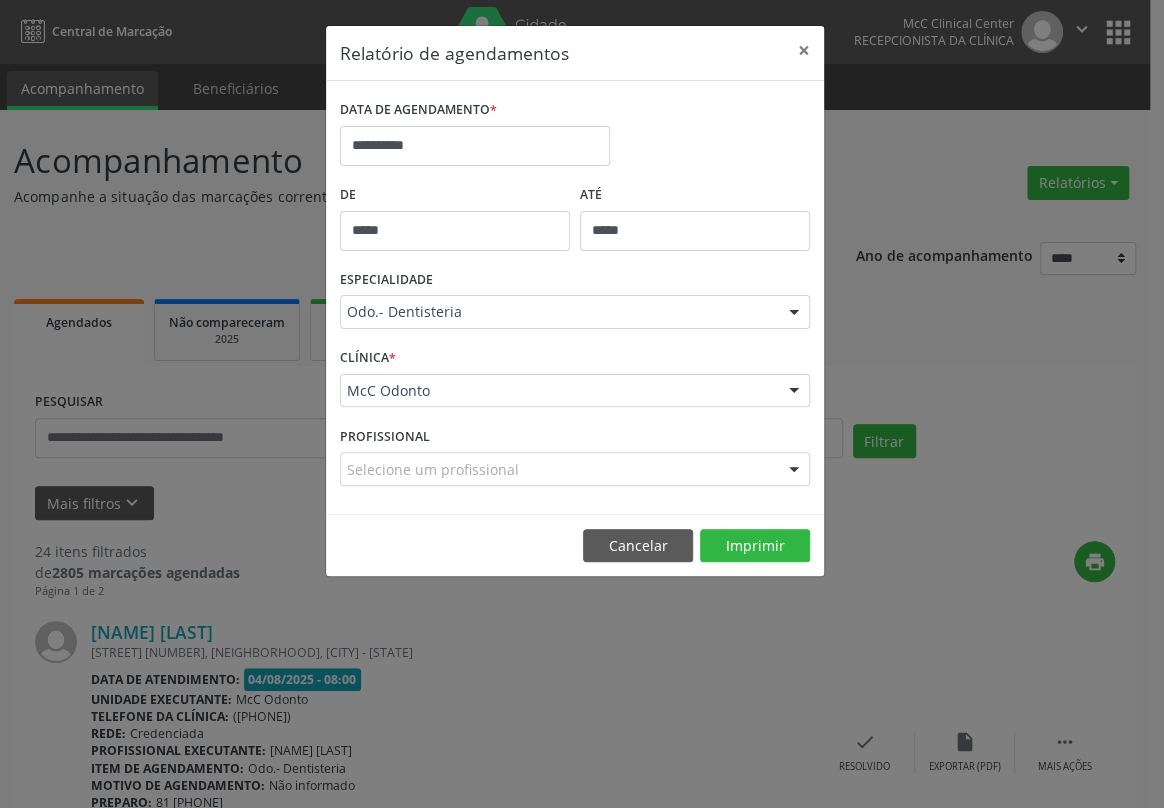 drag, startPoint x: 446, startPoint y: 390, endPoint x: 459, endPoint y: 396, distance: 14.3178215 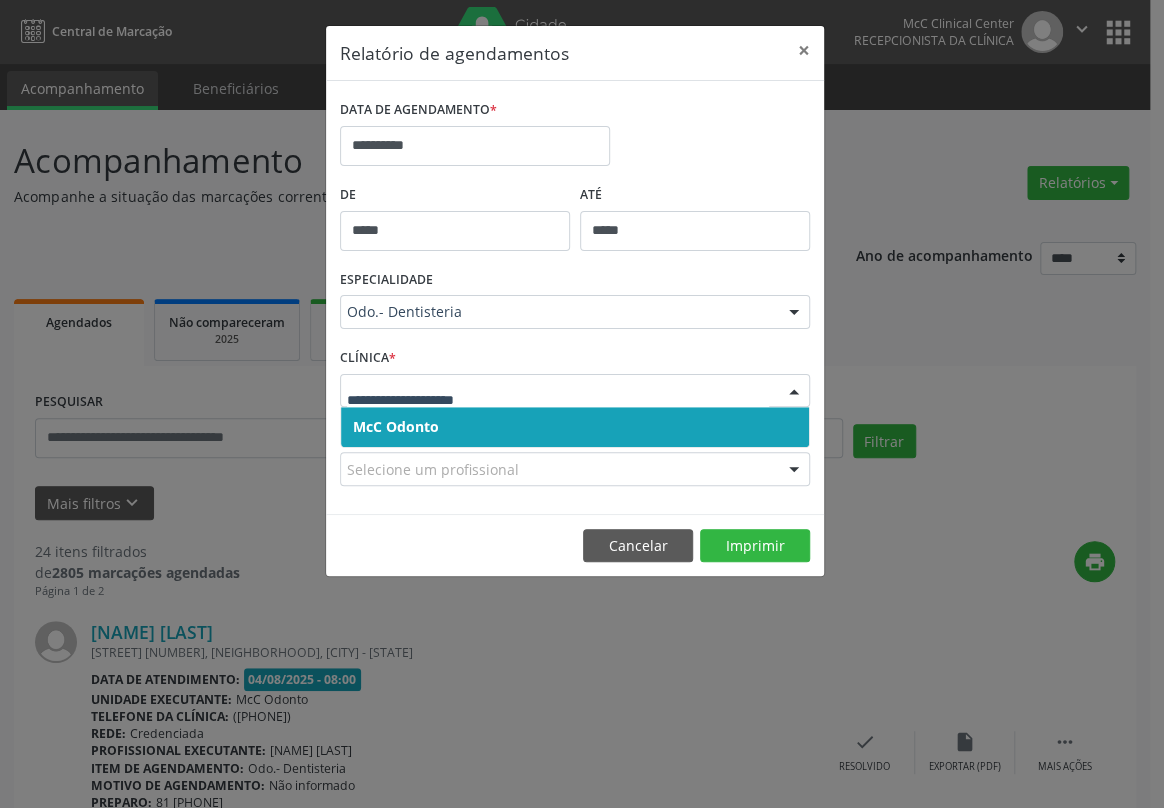 click on "McC Odonto" at bounding box center (575, 427) 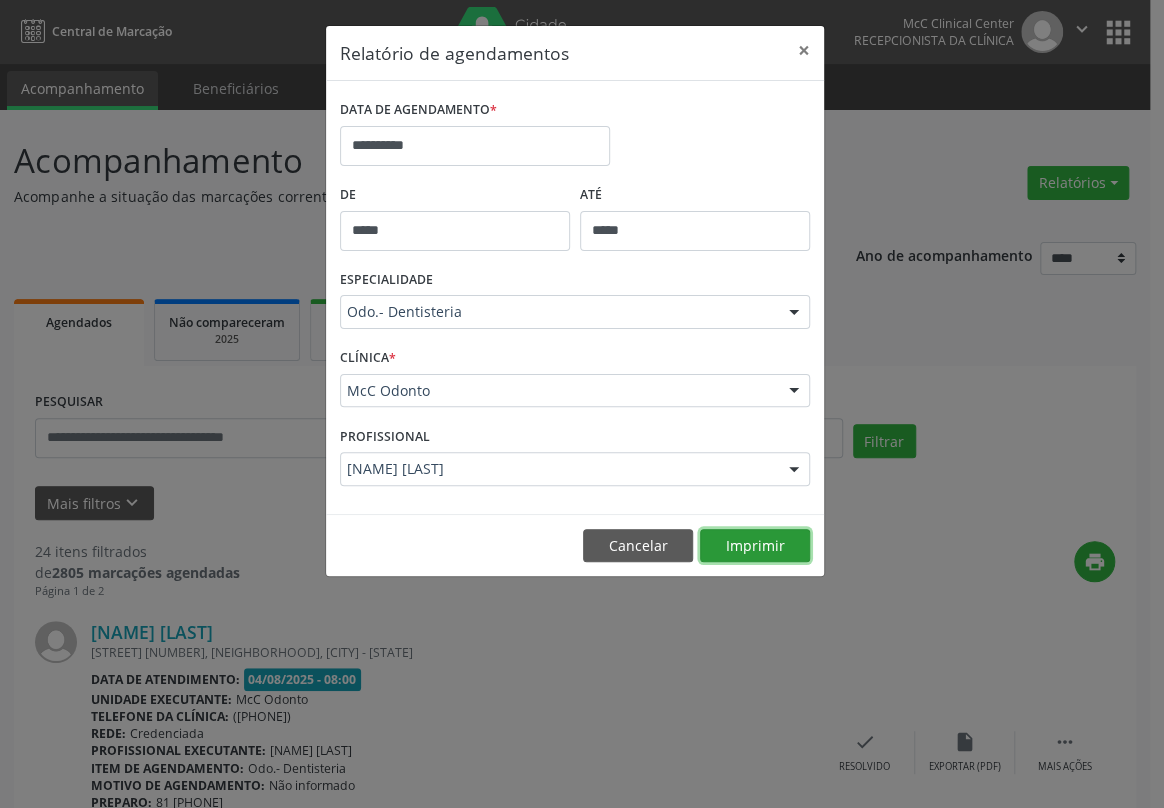 click on "Imprimir" at bounding box center (755, 546) 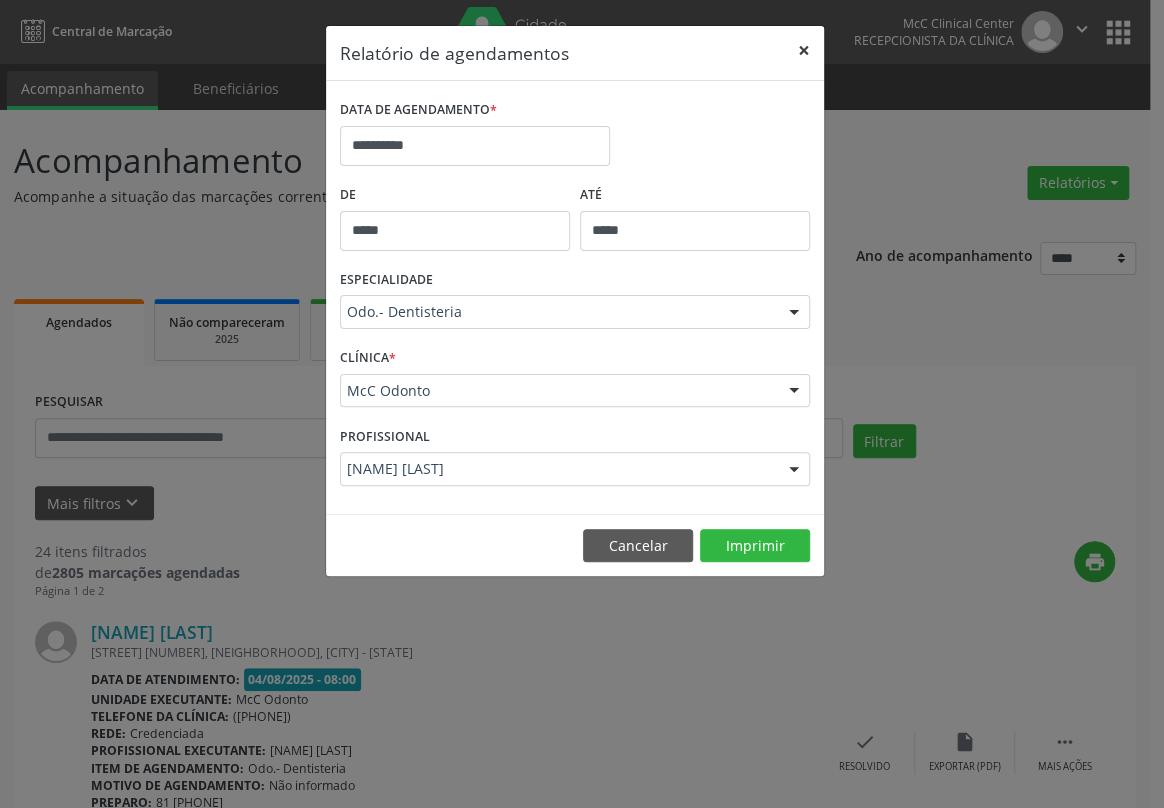 click on "×" at bounding box center (804, 50) 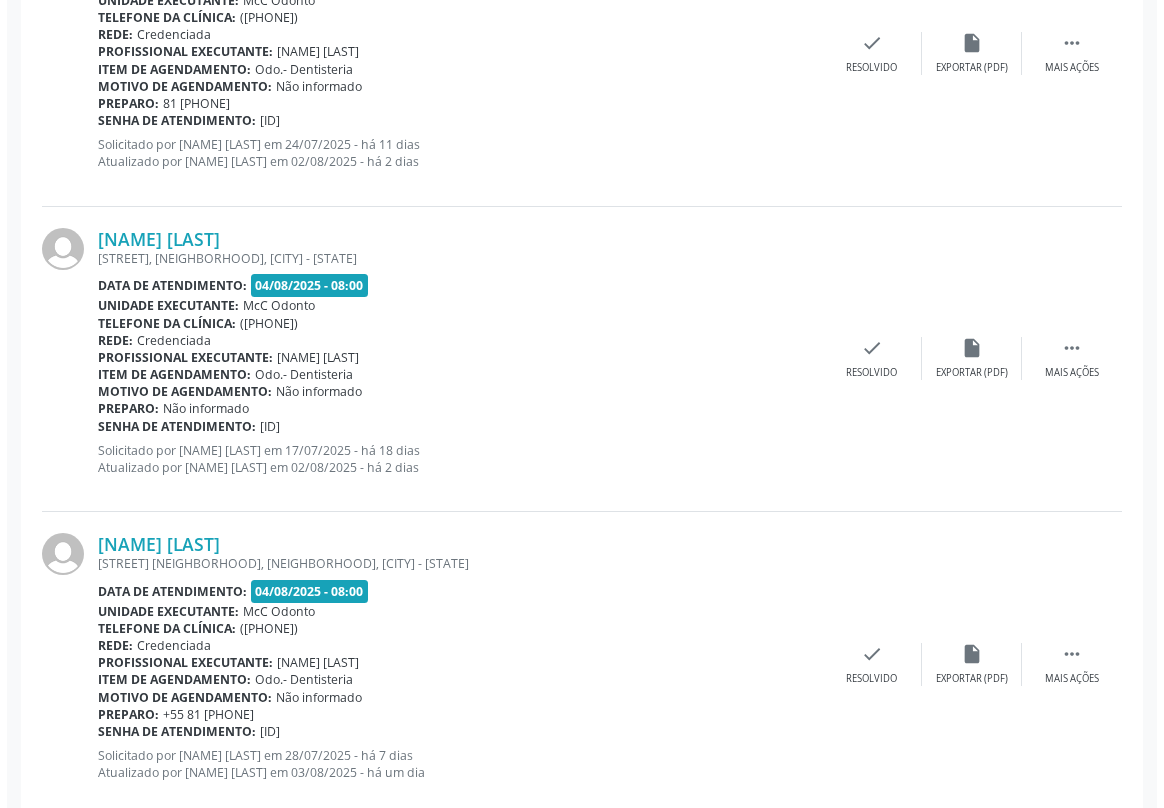 scroll, scrollTop: 909, scrollLeft: 0, axis: vertical 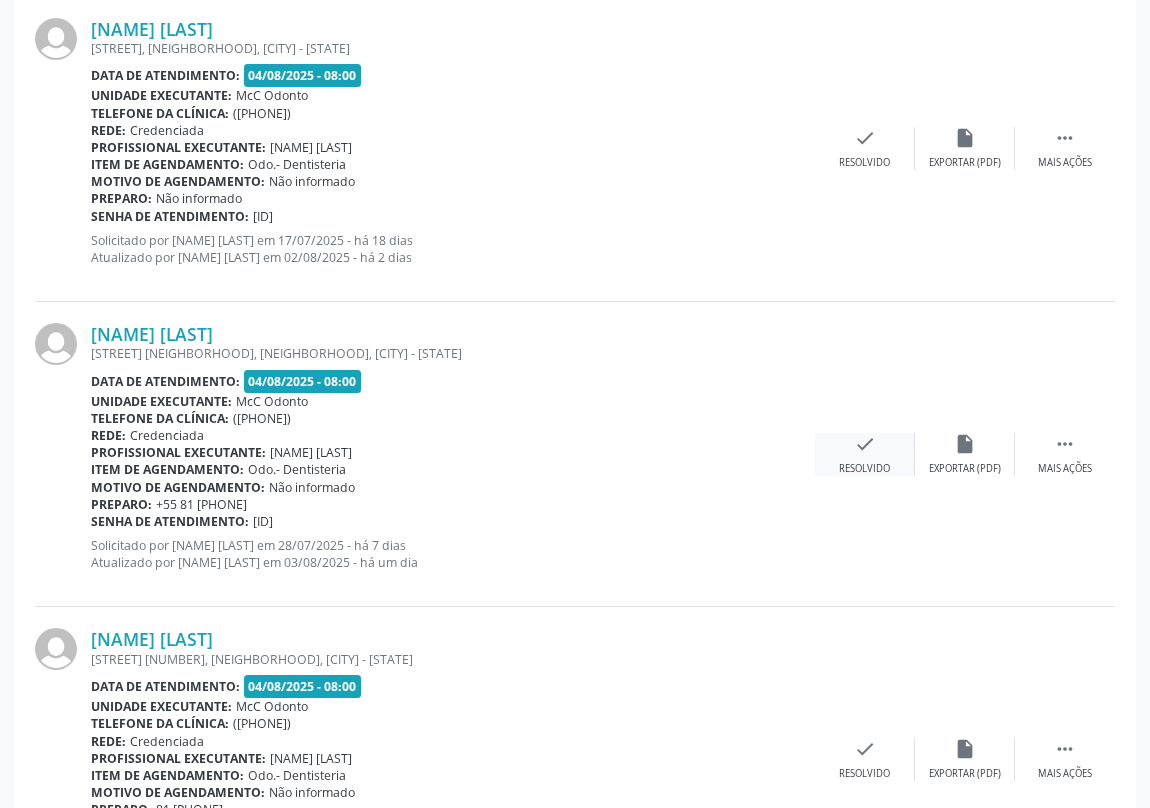 click on "check" at bounding box center [865, 444] 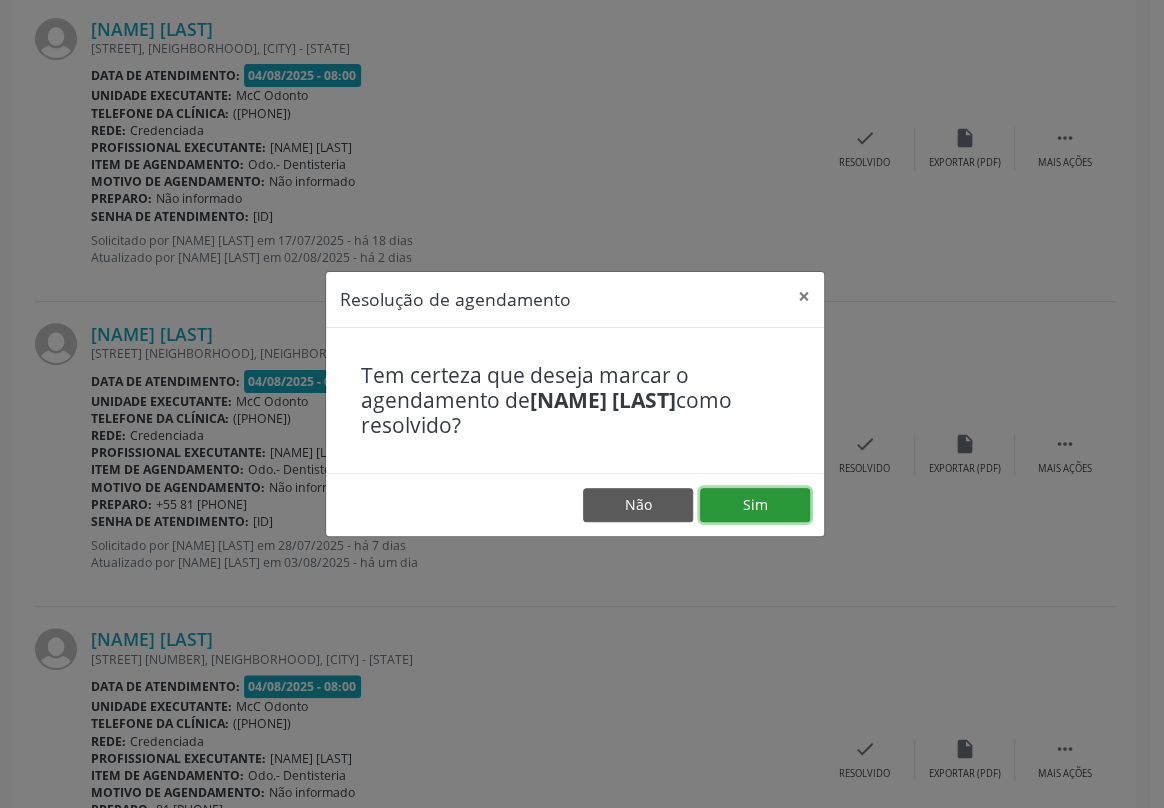 click on "Sim" at bounding box center [755, 505] 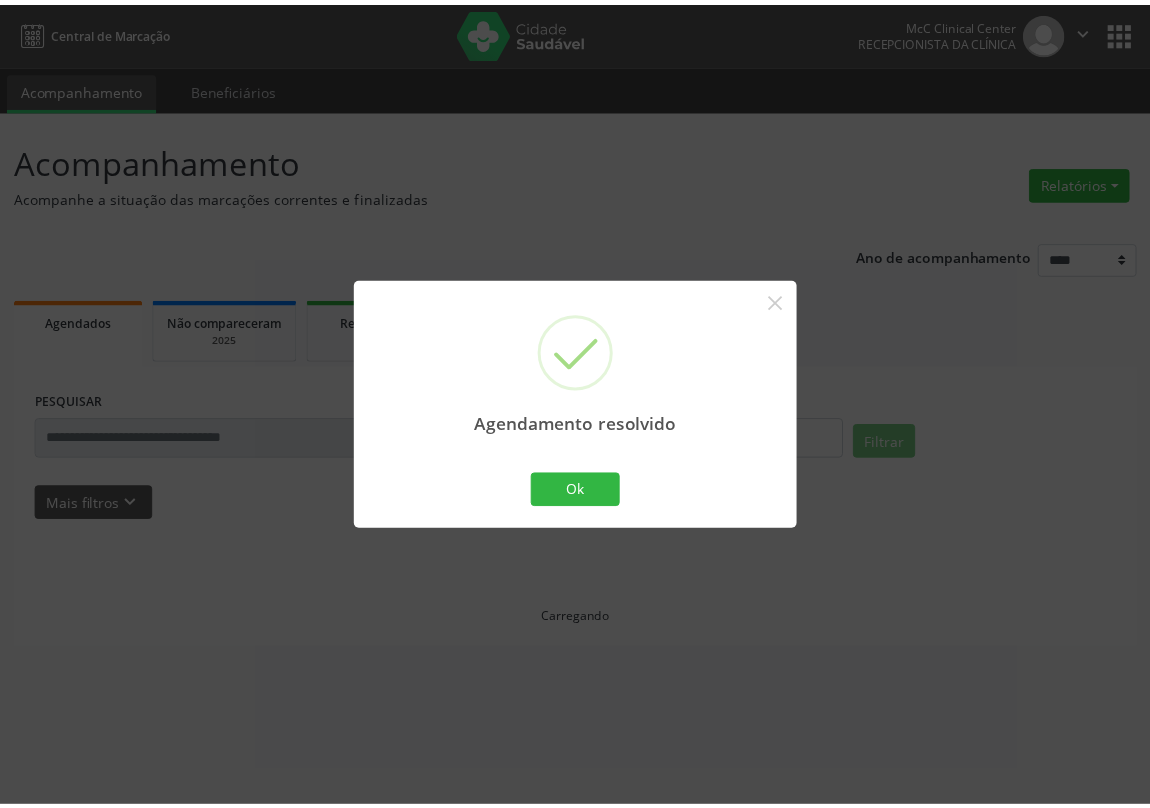 scroll, scrollTop: 0, scrollLeft: 0, axis: both 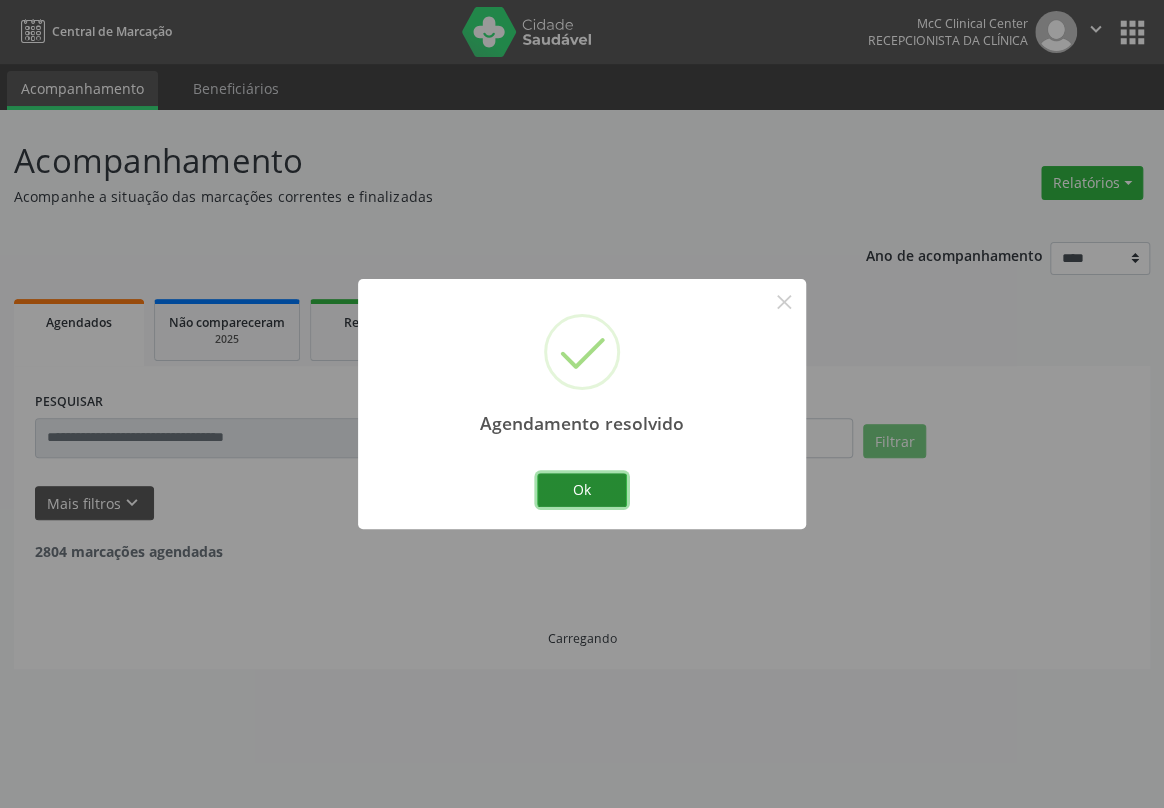 click on "Ok" at bounding box center [582, 490] 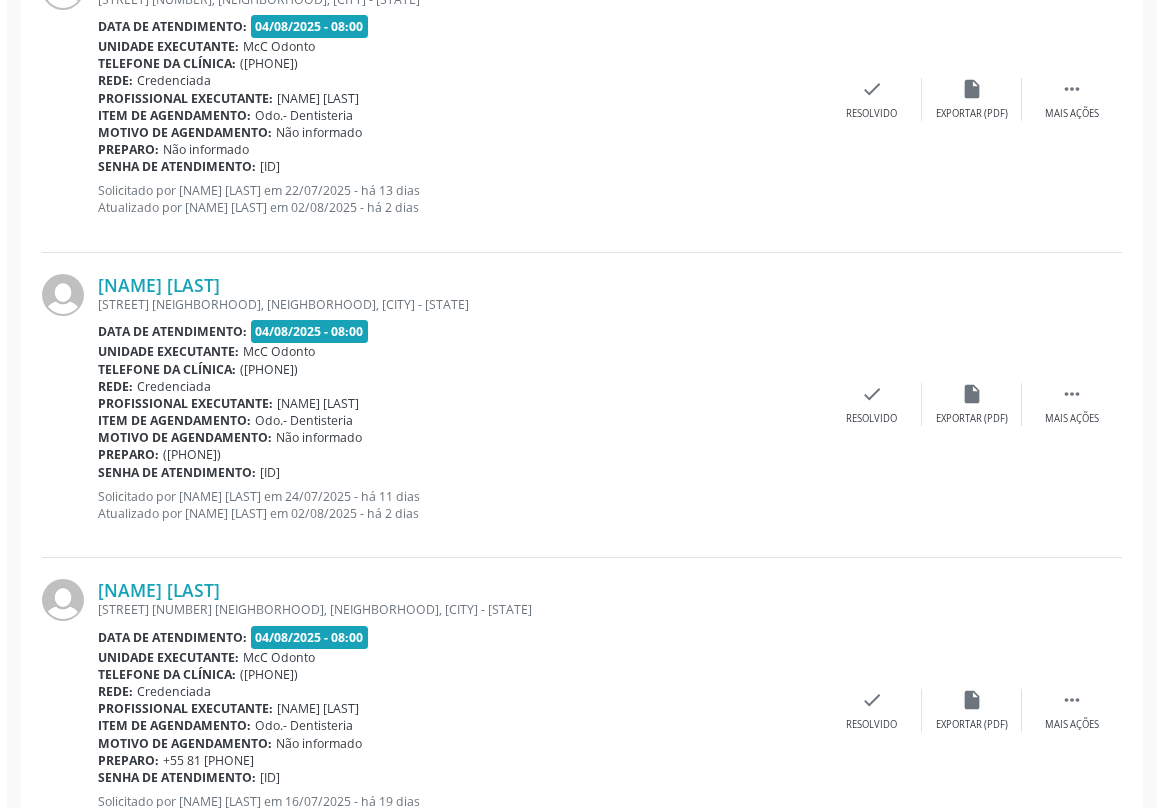 scroll, scrollTop: 2181, scrollLeft: 0, axis: vertical 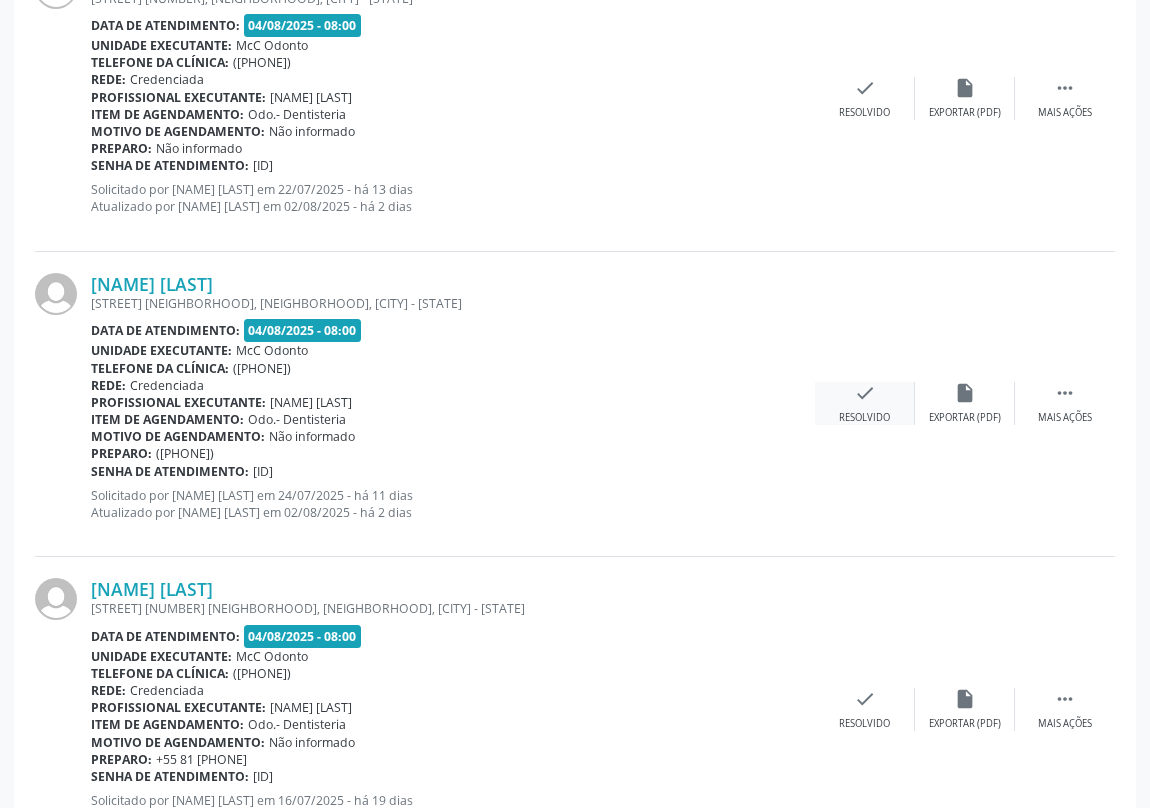 click on "check" at bounding box center (865, 393) 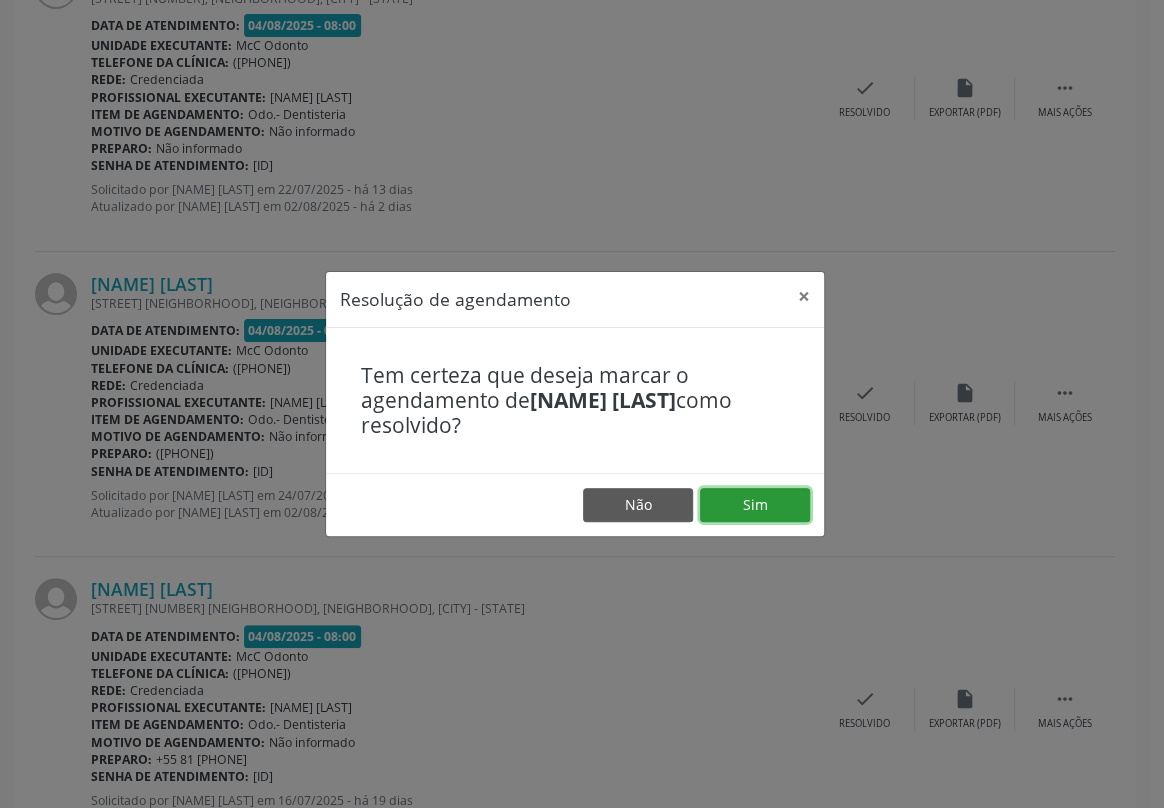 click on "Sim" at bounding box center [755, 505] 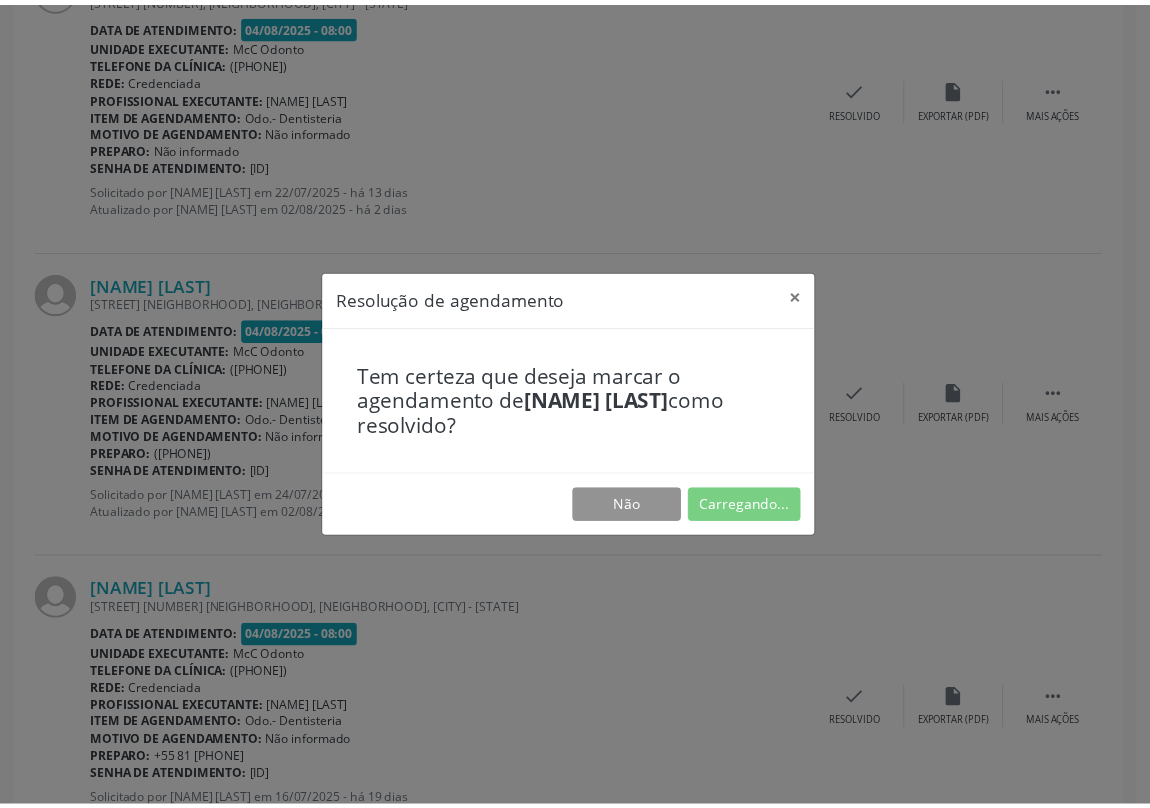 scroll, scrollTop: 0, scrollLeft: 0, axis: both 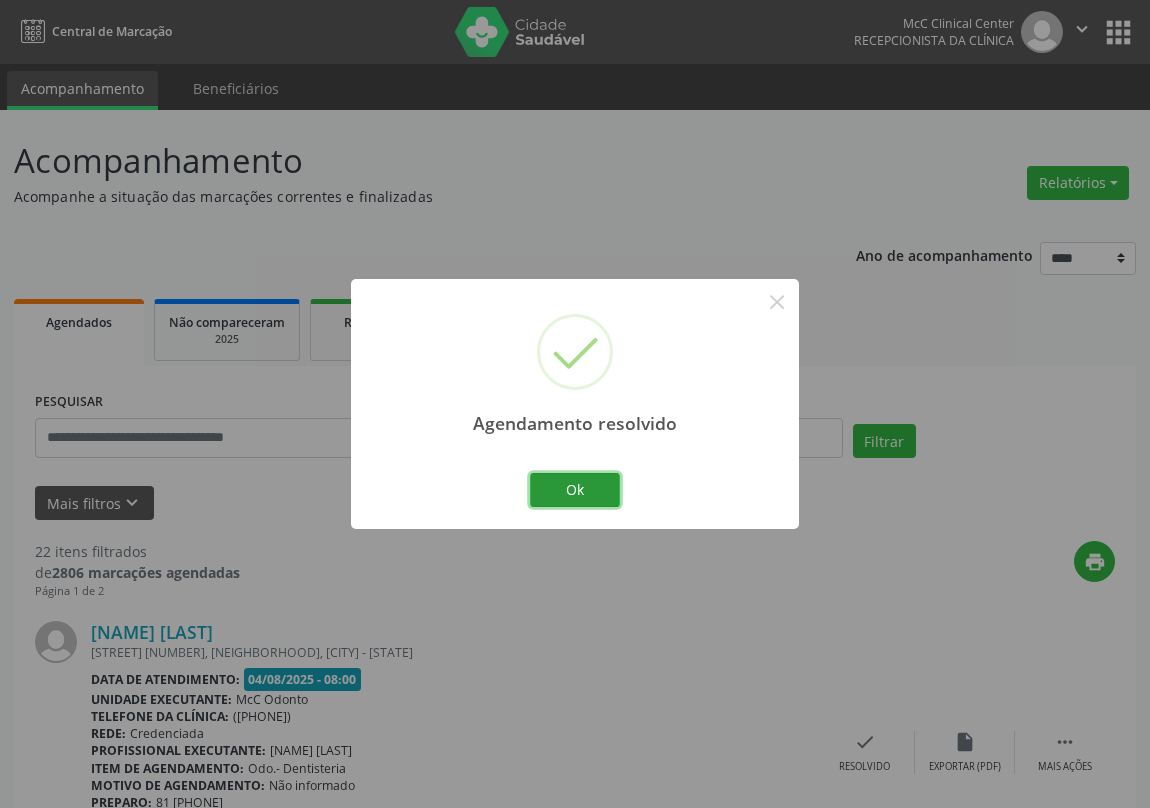 click on "Ok" at bounding box center (575, 490) 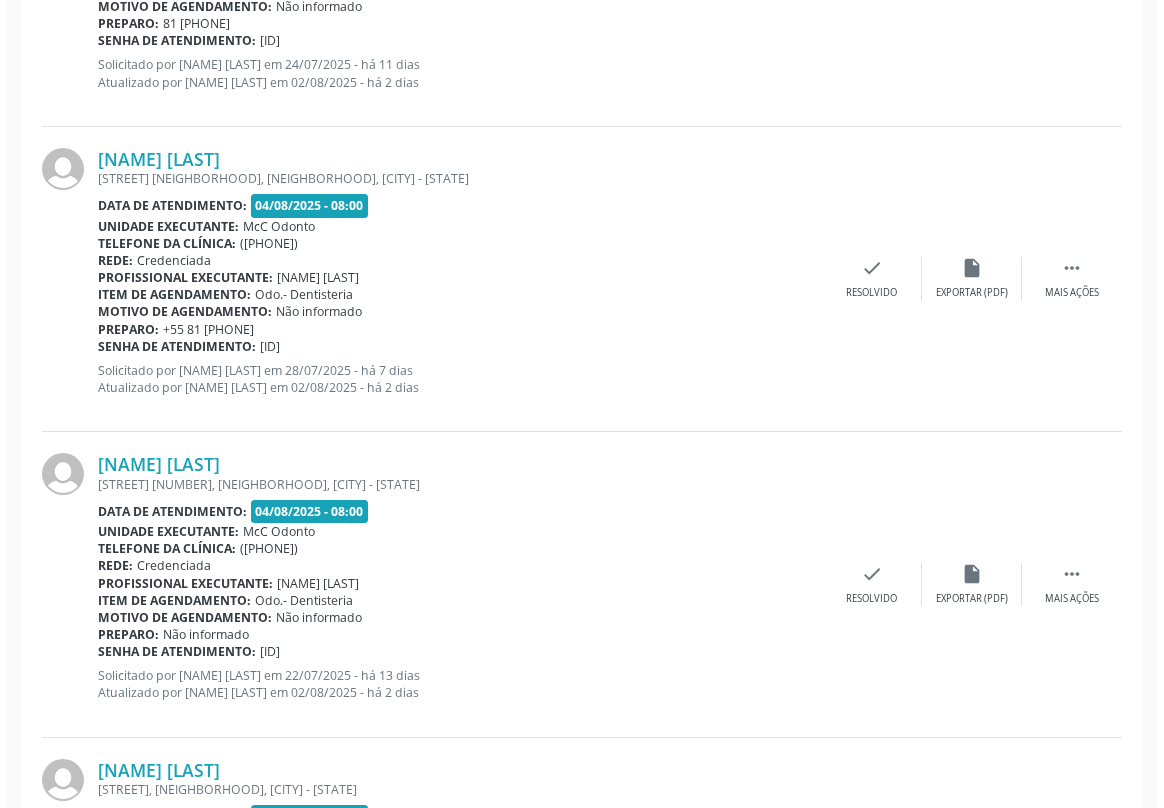 scroll, scrollTop: 1727, scrollLeft: 0, axis: vertical 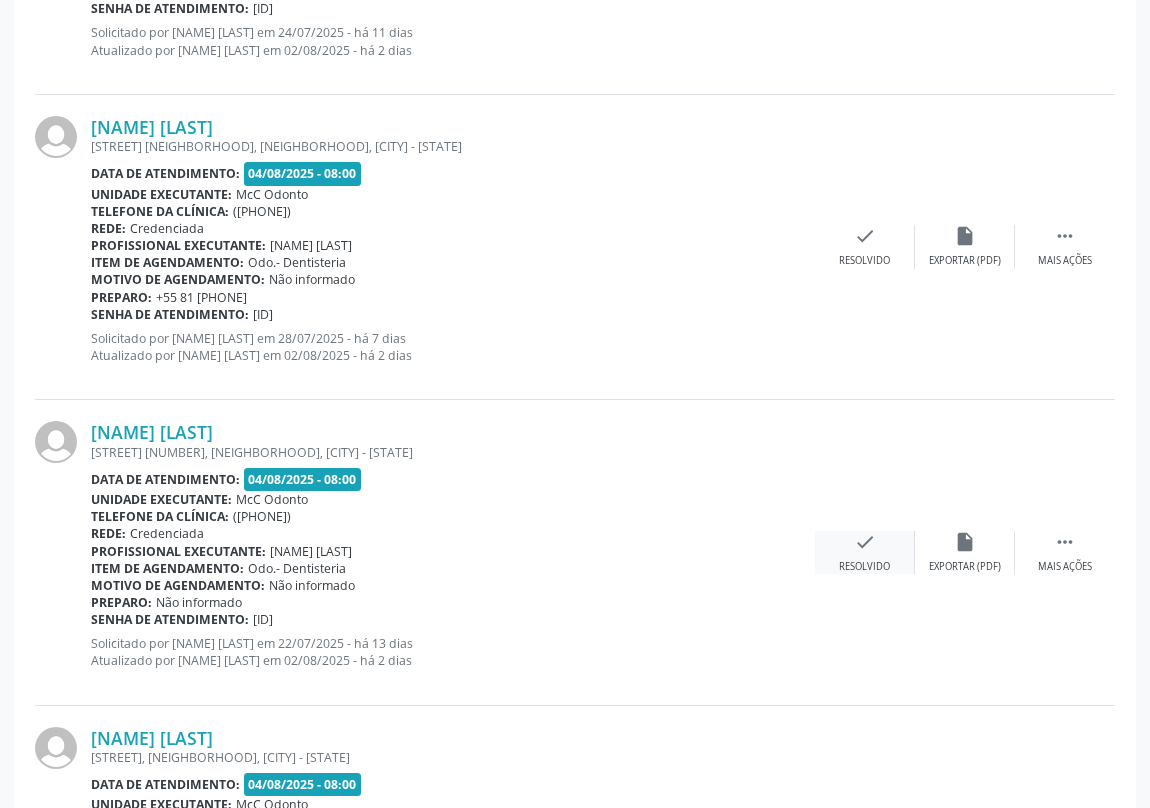 click on "check" at bounding box center (865, 542) 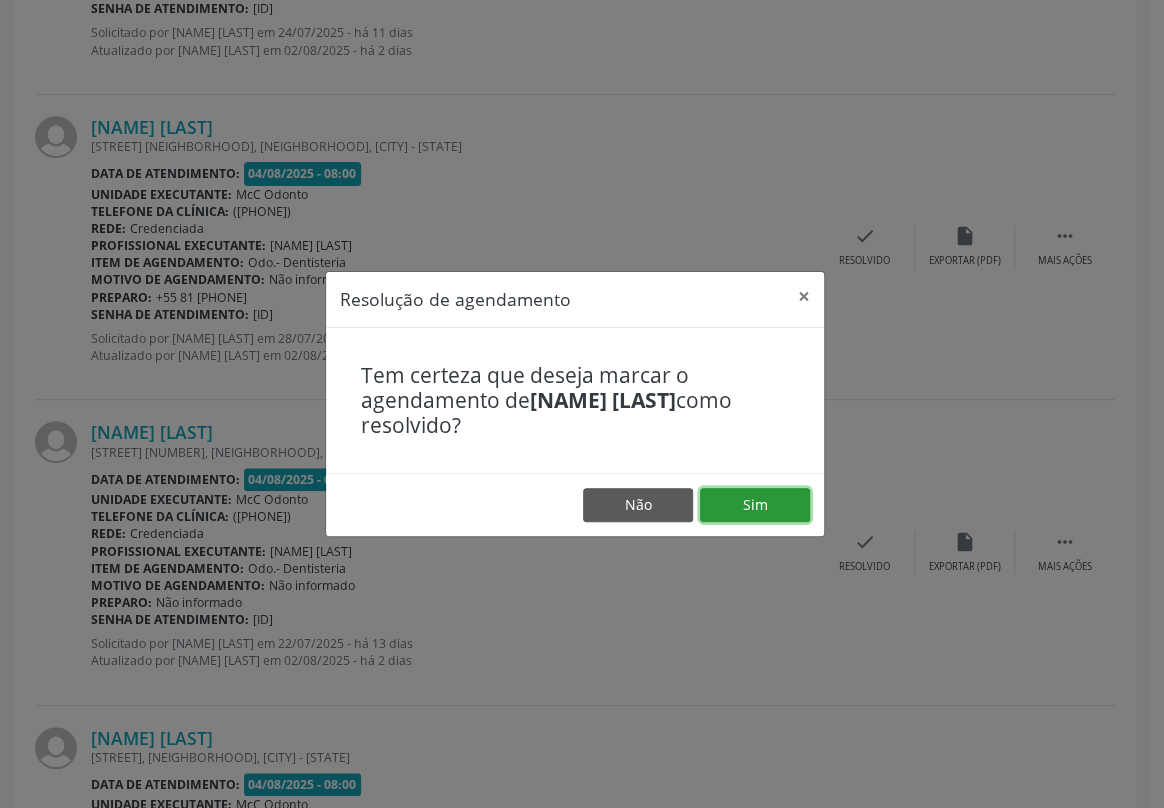 click on "Sim" at bounding box center (755, 505) 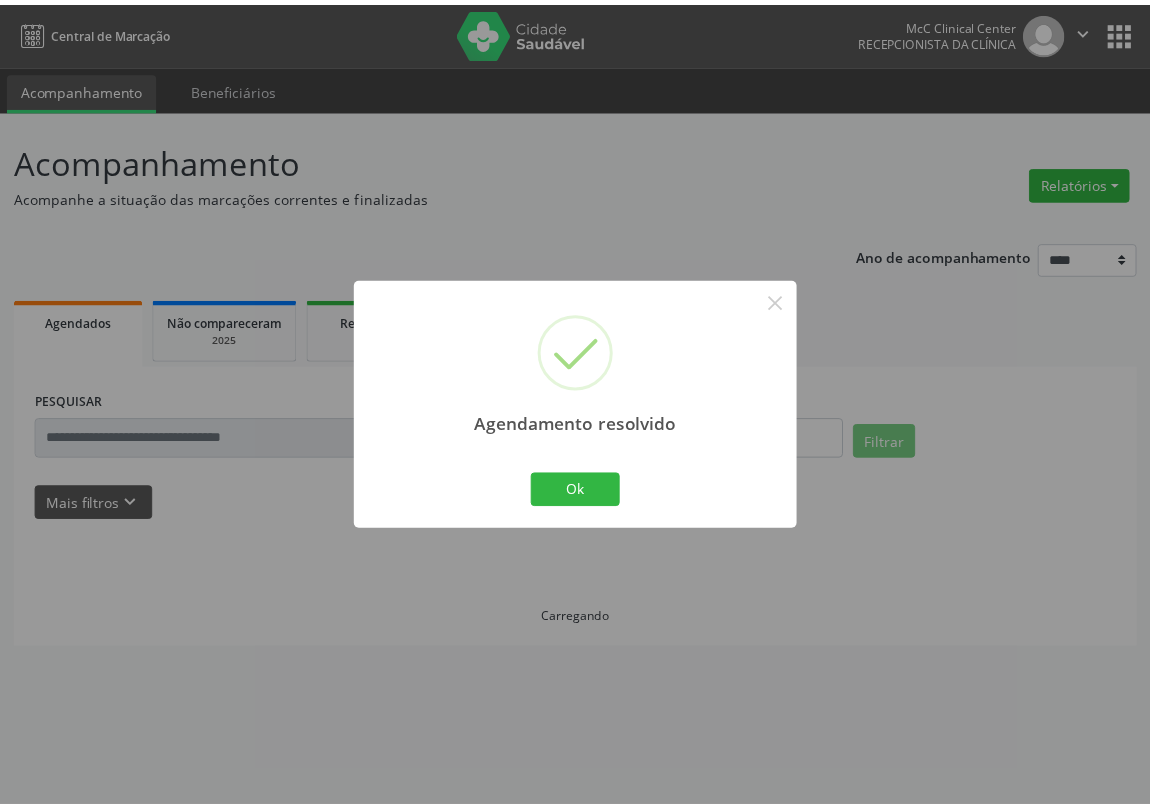 scroll, scrollTop: 0, scrollLeft: 0, axis: both 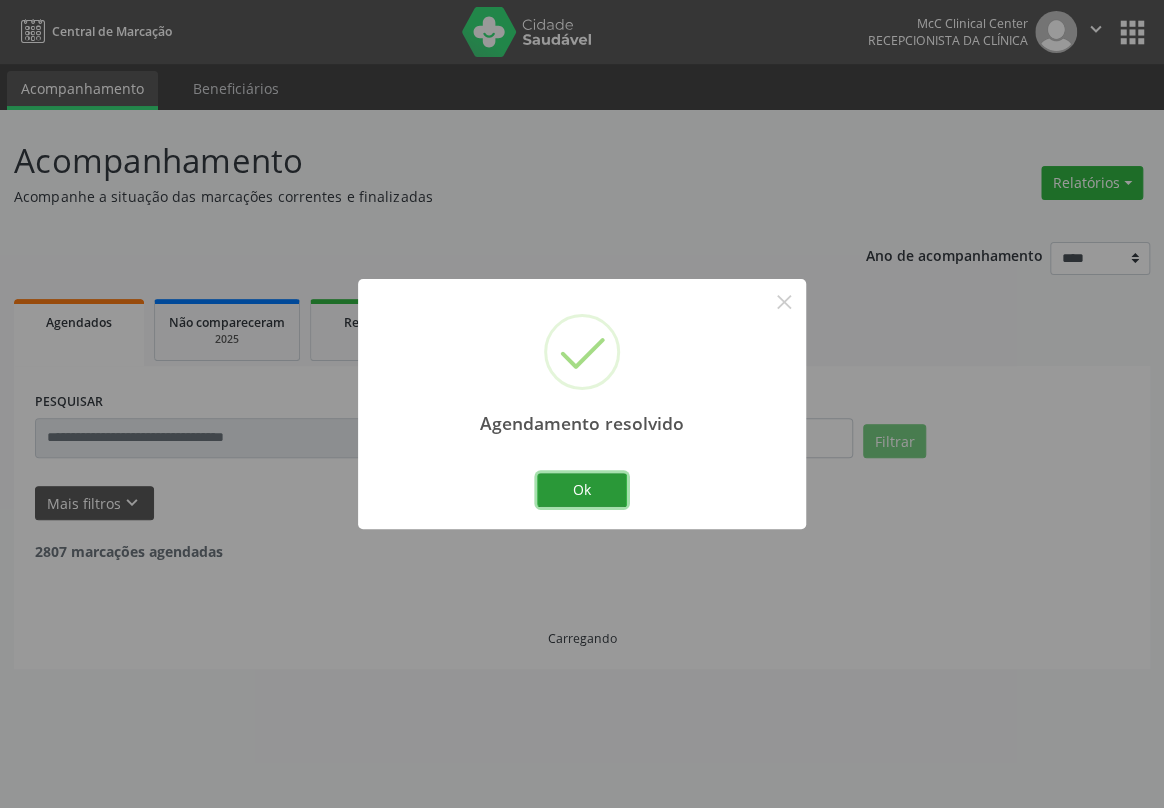drag, startPoint x: 563, startPoint y: 488, endPoint x: 803, endPoint y: 69, distance: 482.86746 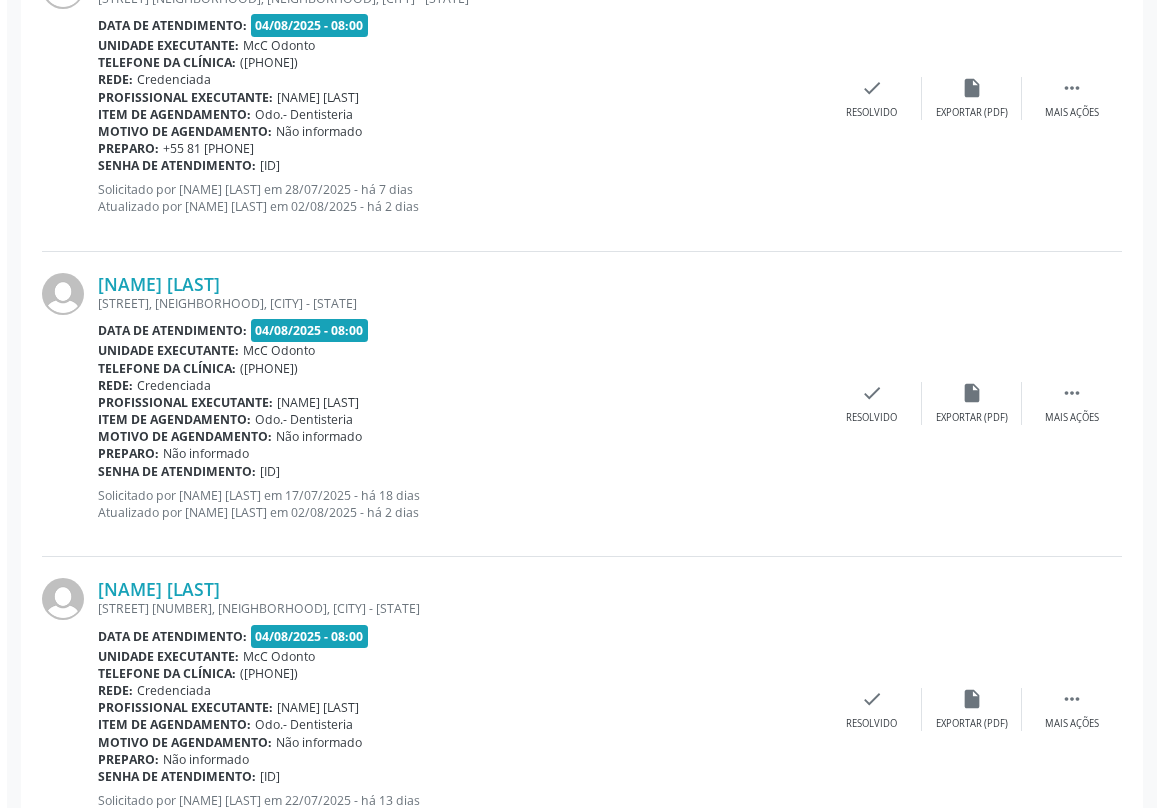 scroll, scrollTop: 2272, scrollLeft: 0, axis: vertical 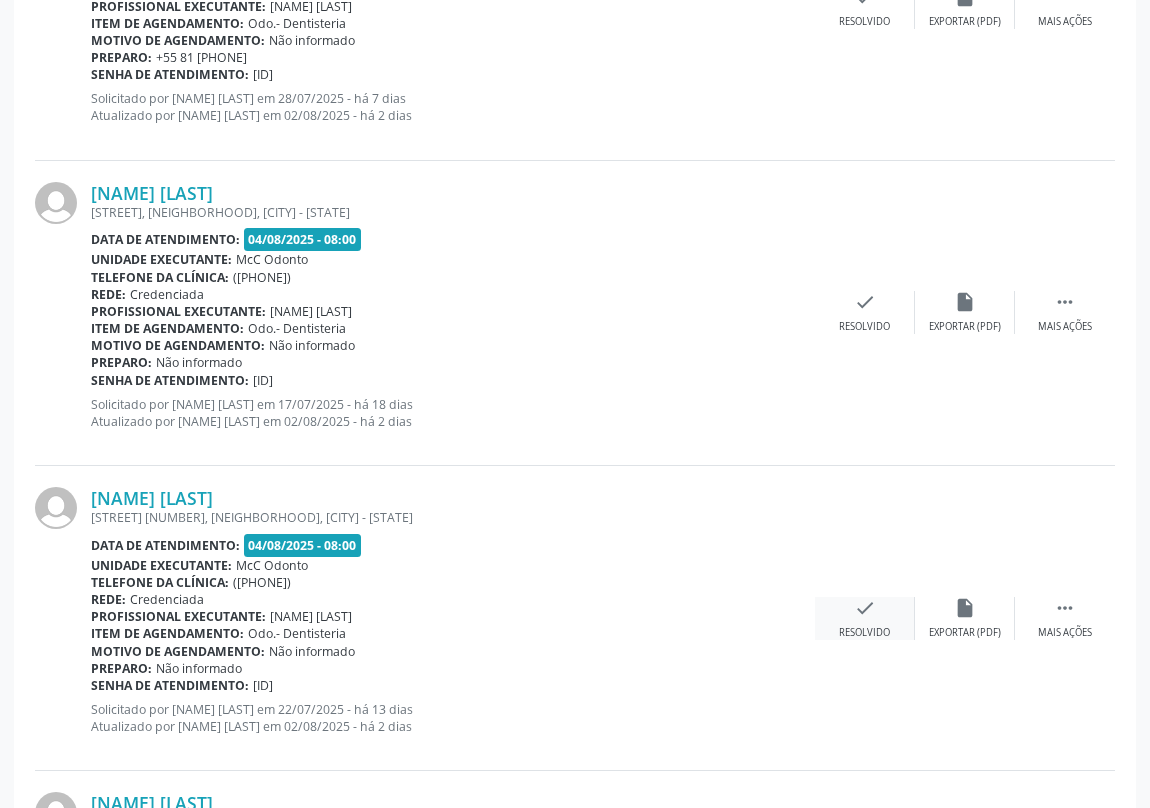 click on "check" at bounding box center (865, 608) 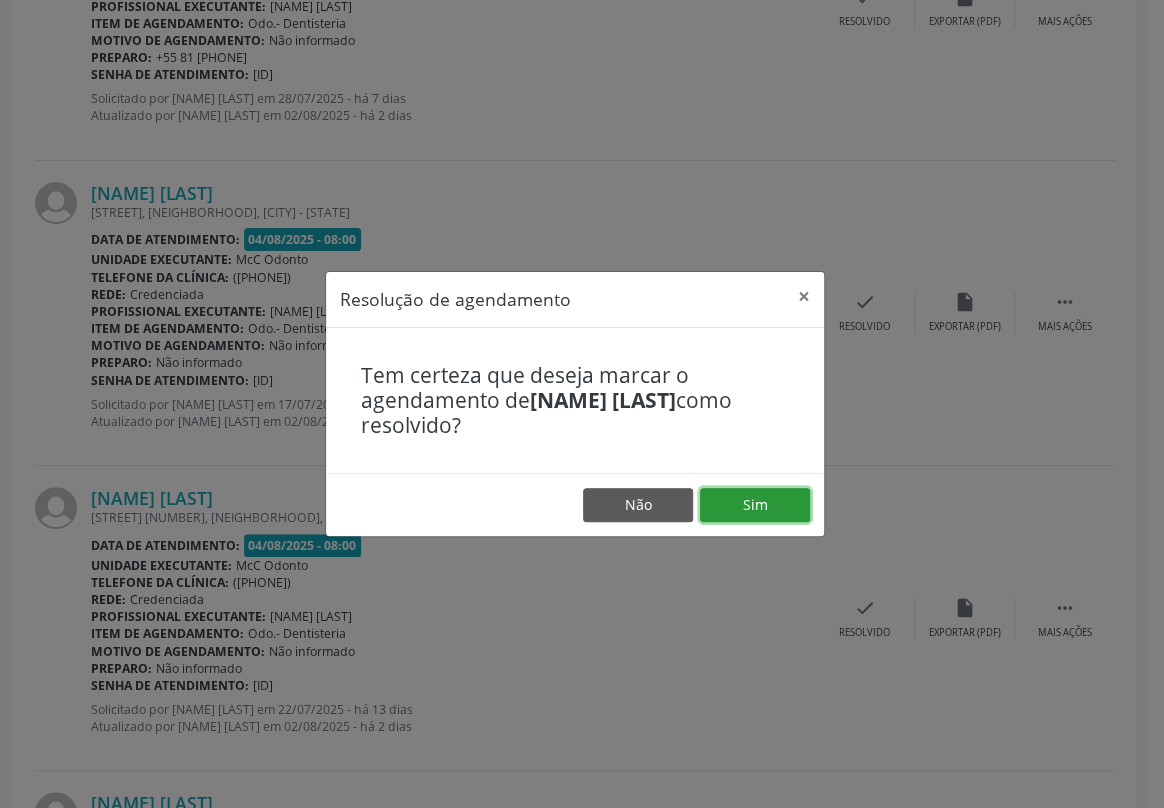click on "Sim" at bounding box center (755, 505) 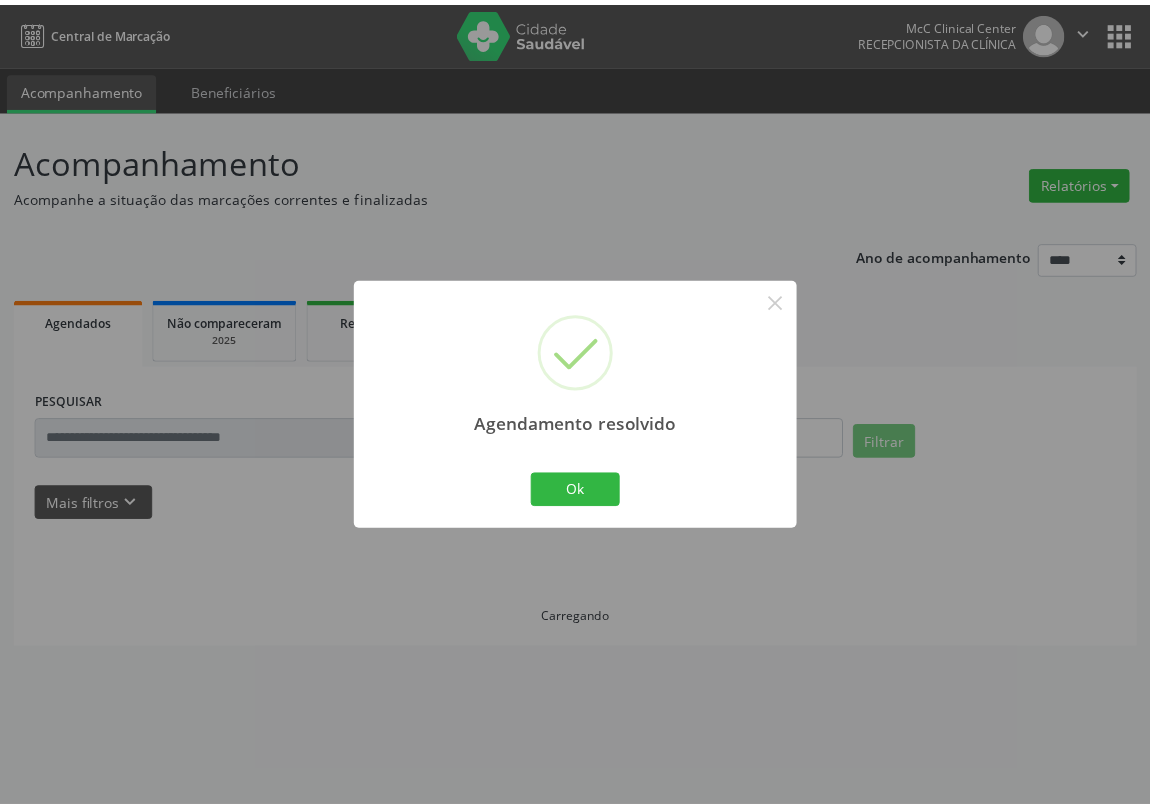 scroll, scrollTop: 0, scrollLeft: 0, axis: both 